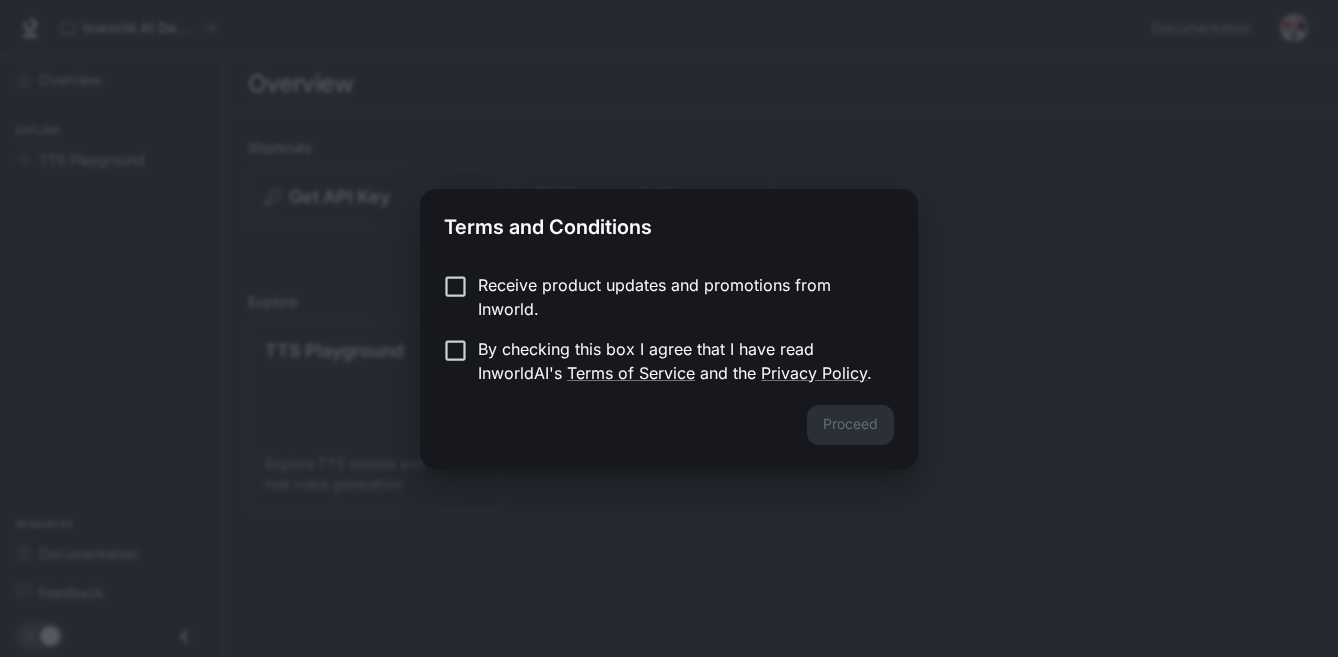 scroll, scrollTop: 0, scrollLeft: 0, axis: both 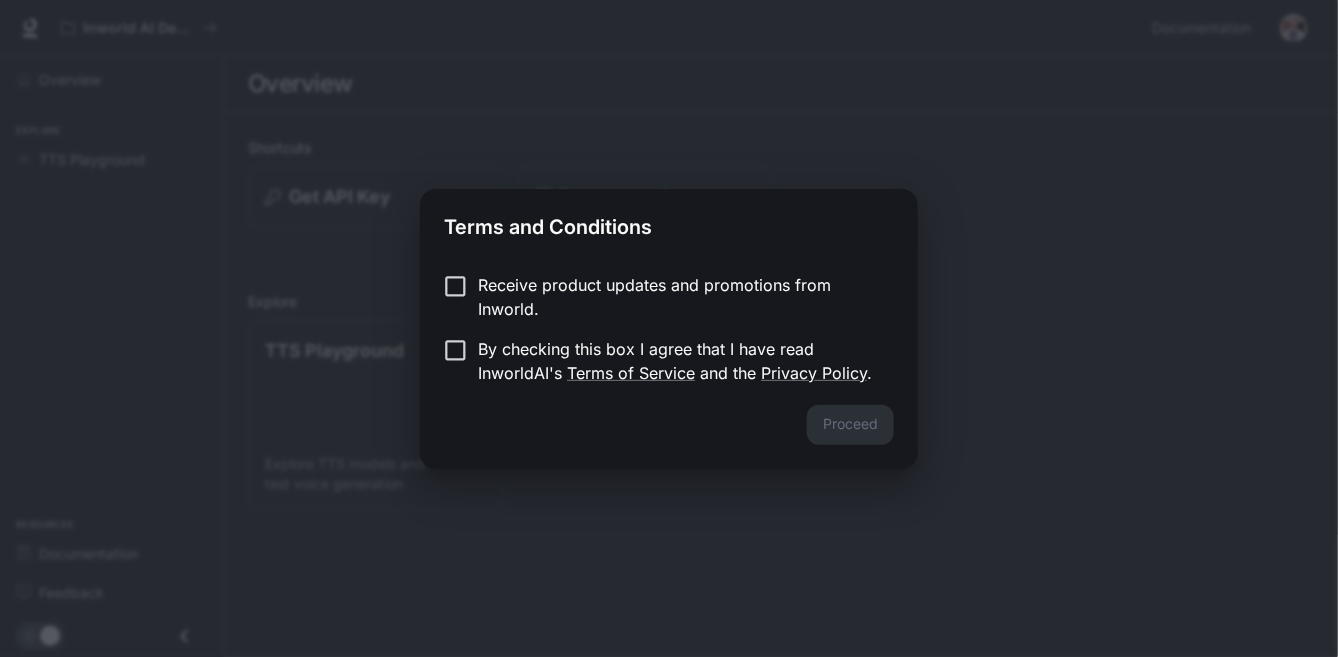 click on "Receive product updates and promotions from Inworld. By checking this box I agree that I have read InworldAI's   Terms of Service   and the   Privacy Policy ." at bounding box center (669, 331) 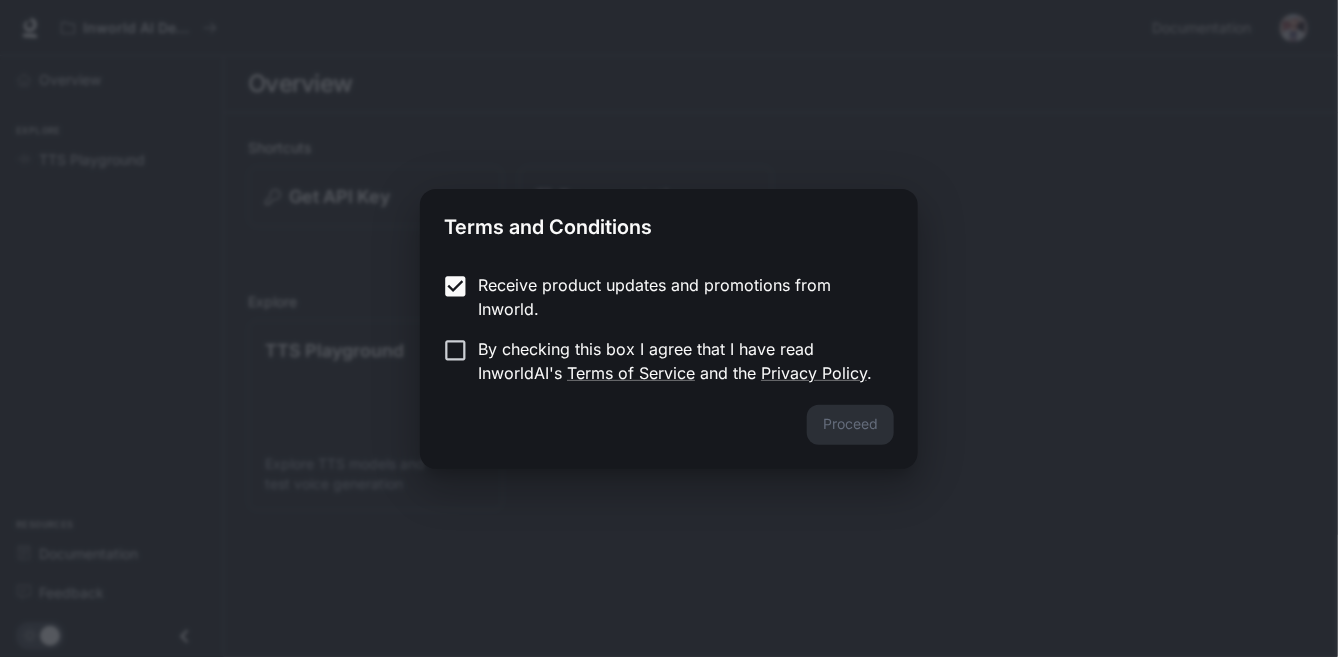 click on "Receive product updates and promotions from Inworld. By checking this box I agree that I have read InworldAI's   Terms of Service   and the   Privacy Policy ." at bounding box center (669, 329) 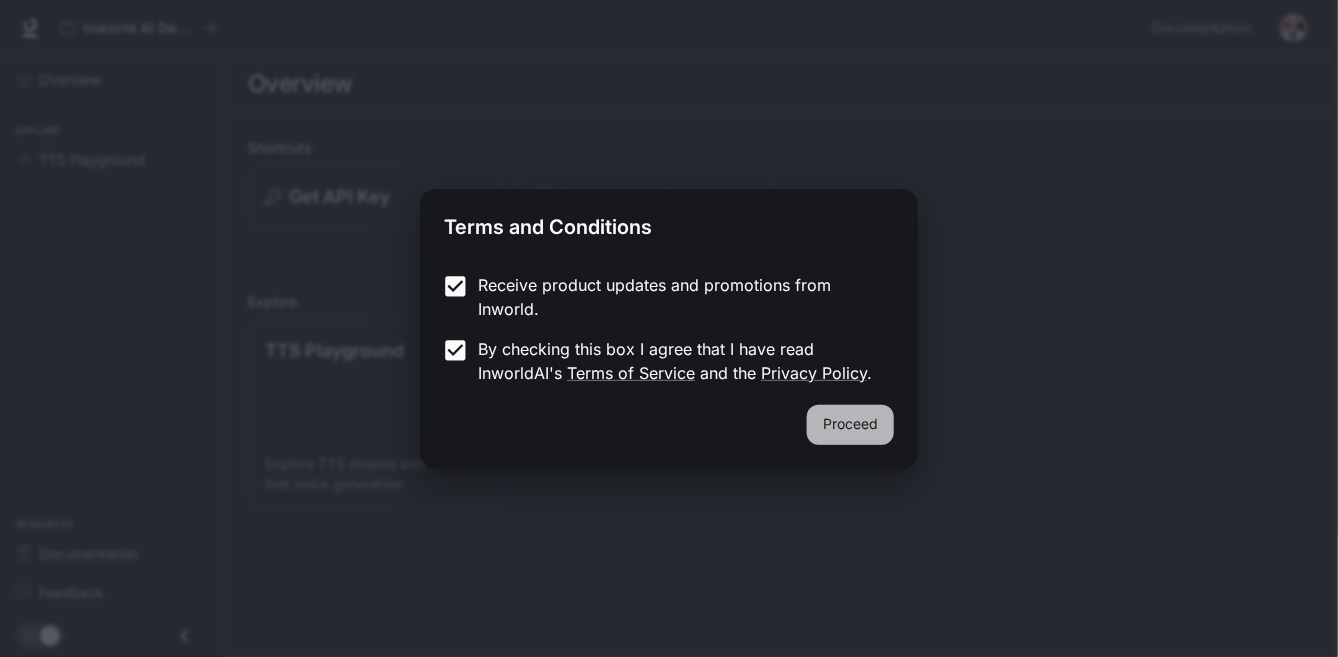 click on "Proceed" at bounding box center [850, 425] 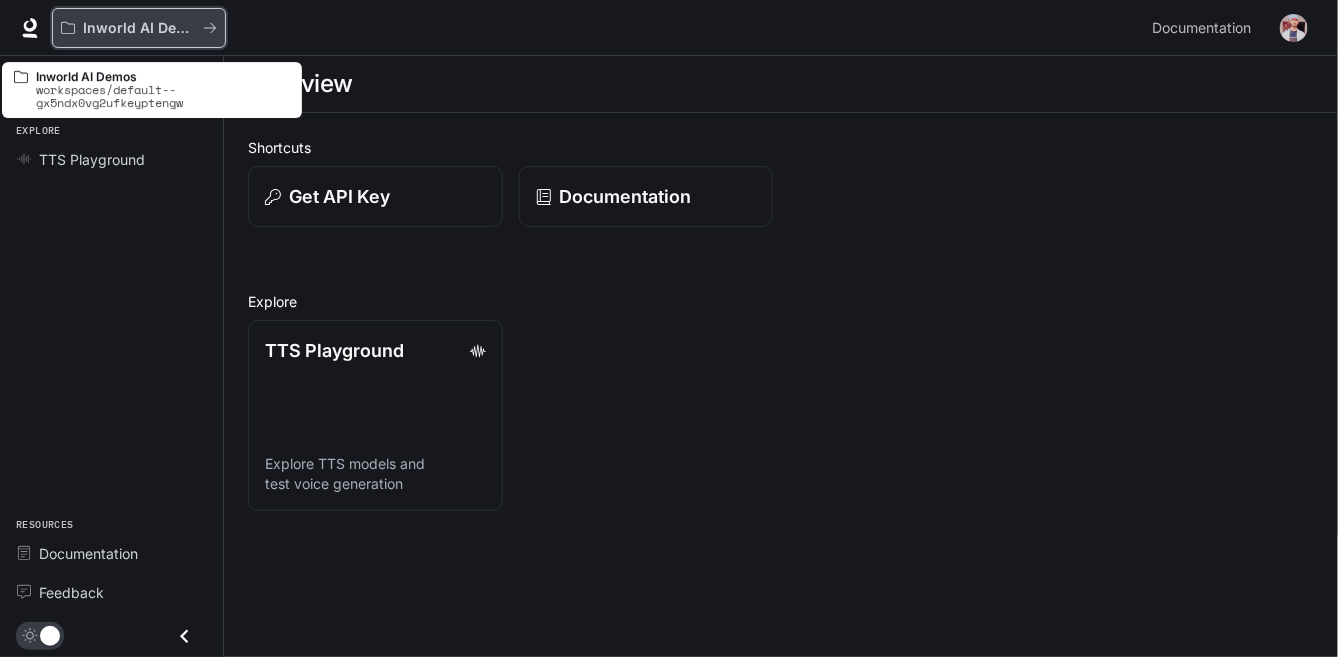 click on "Inworld AI Demos" at bounding box center [139, 28] 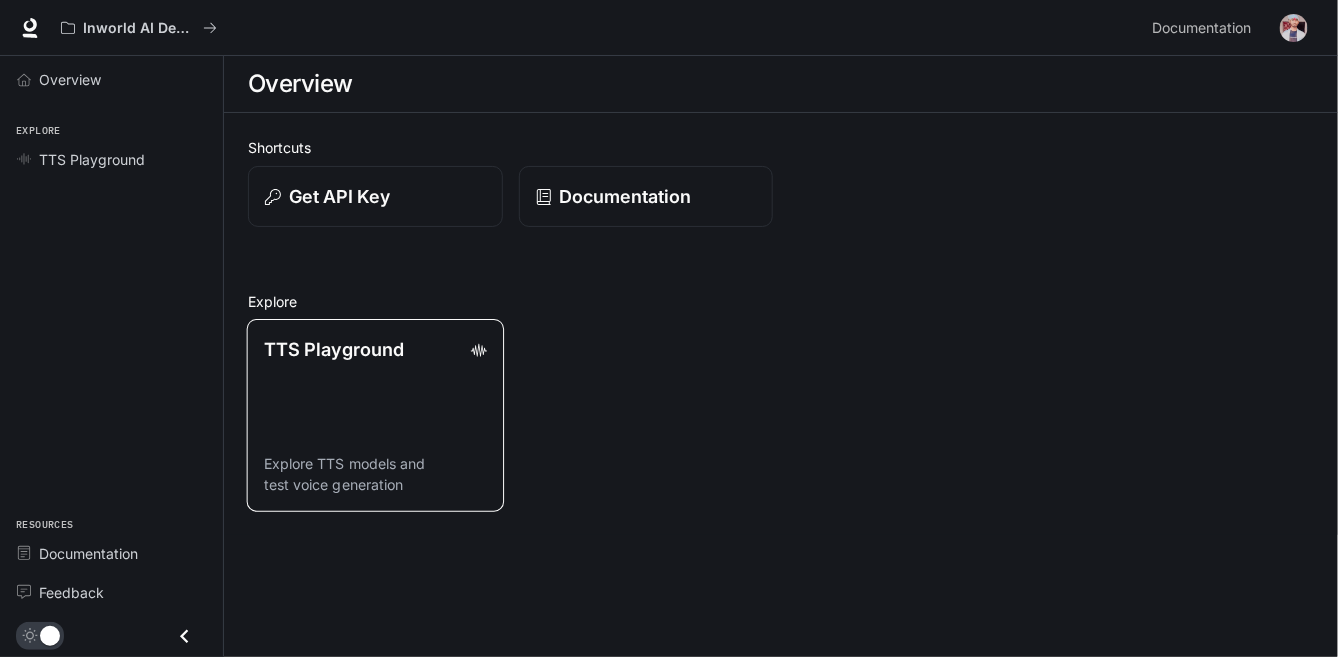 click on "TTS Playground Explore TTS models and test voice generation" at bounding box center [375, 415] 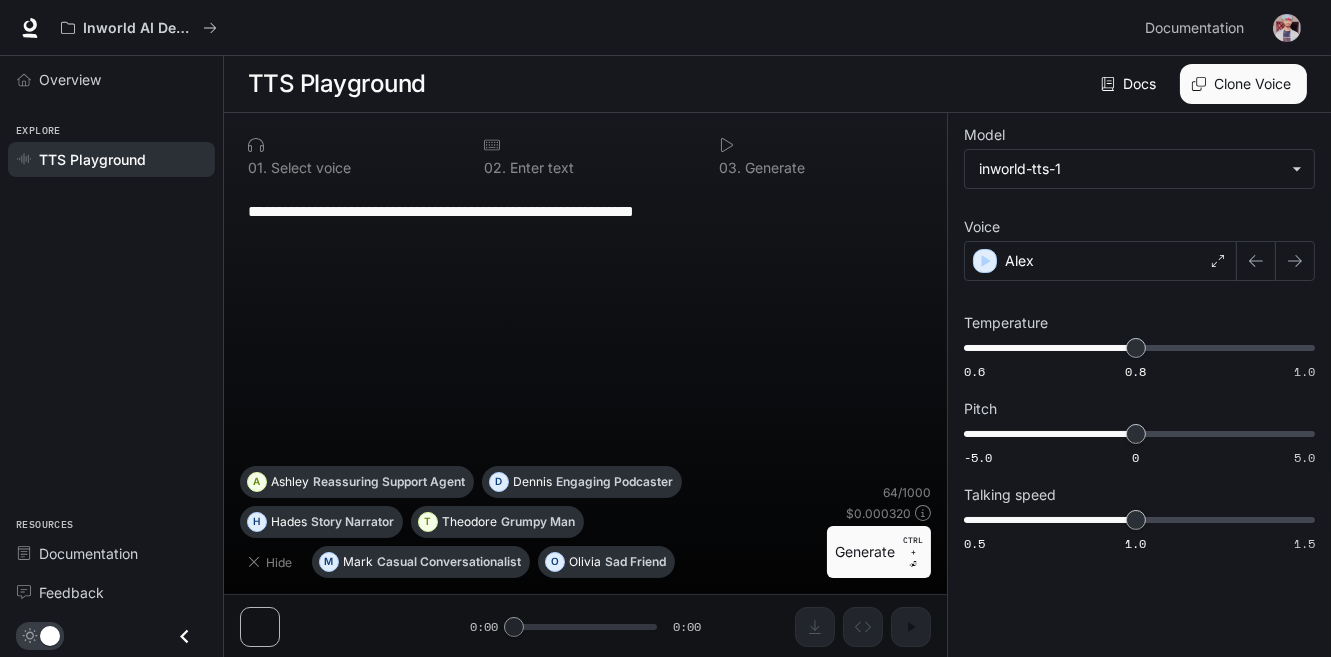 click on "**********" at bounding box center [585, 326] 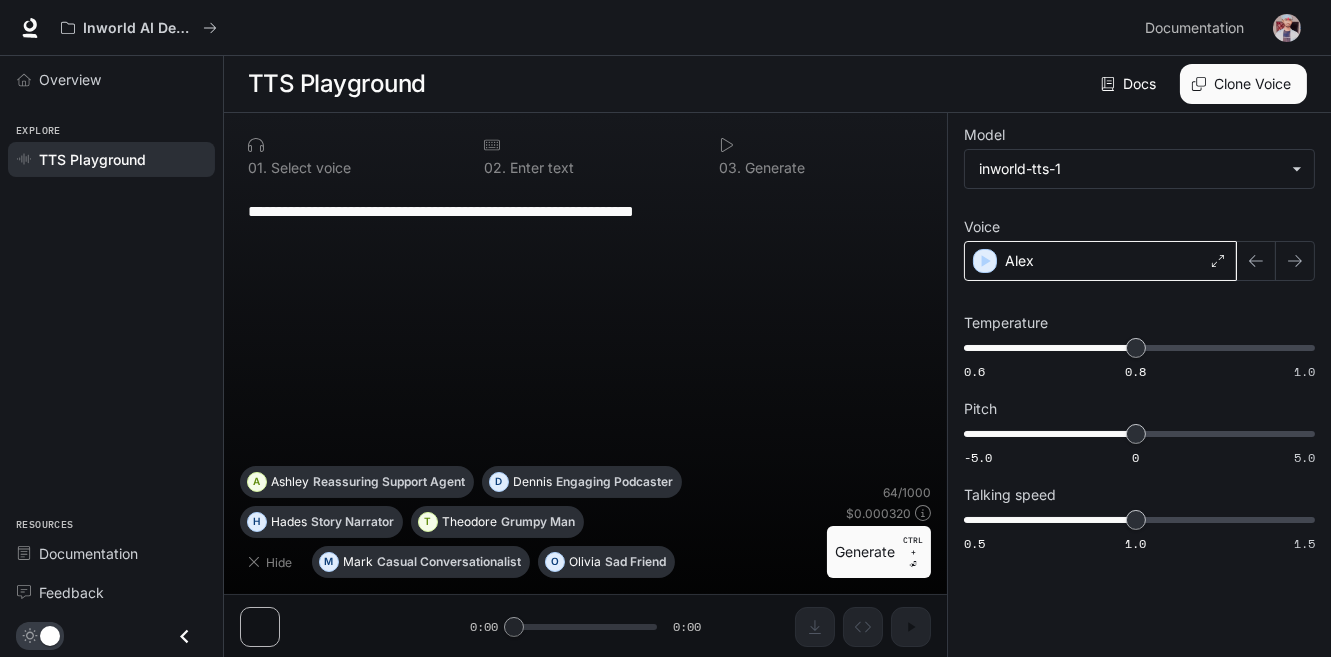 click on "Alex" at bounding box center [1019, 261] 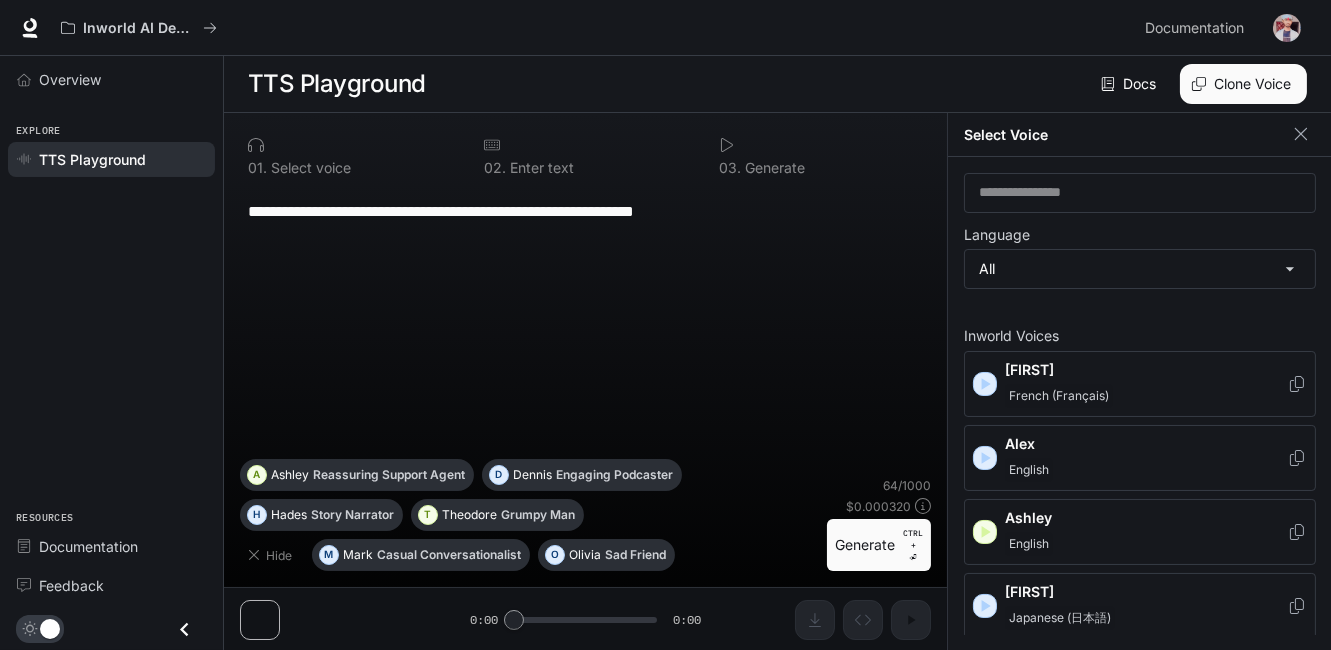 click on "**********" at bounding box center [665, 325] 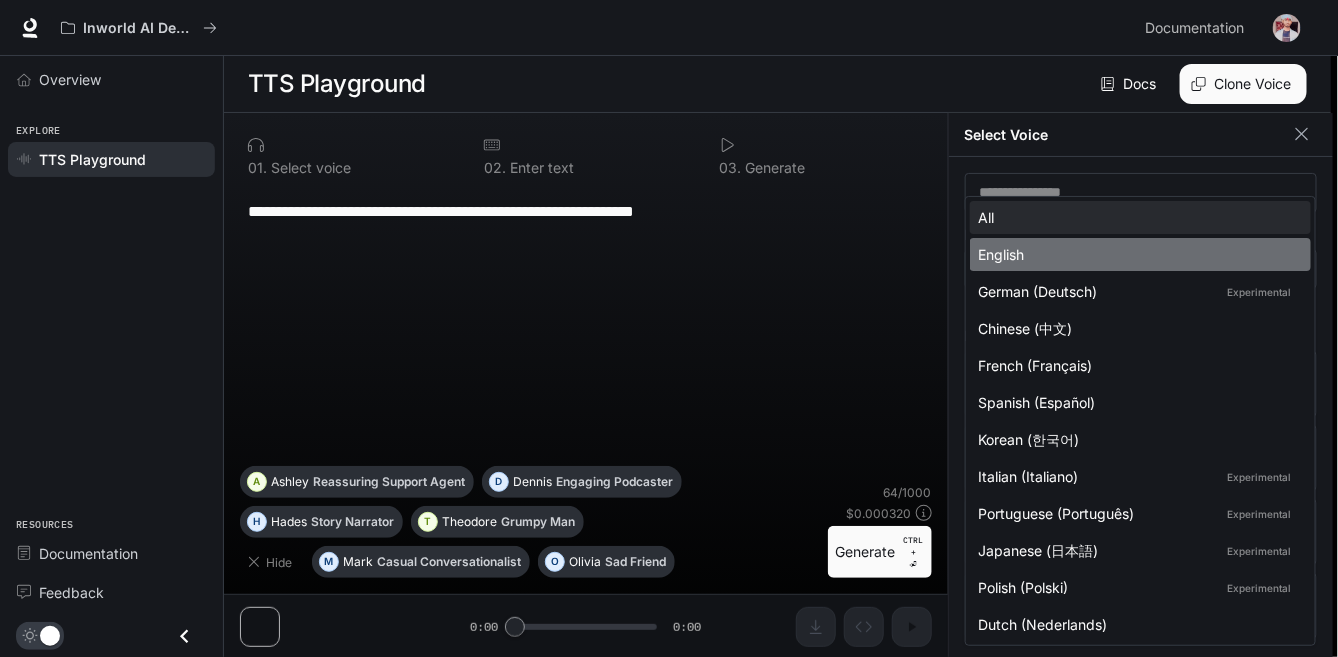 click on "English" at bounding box center [1136, 254] 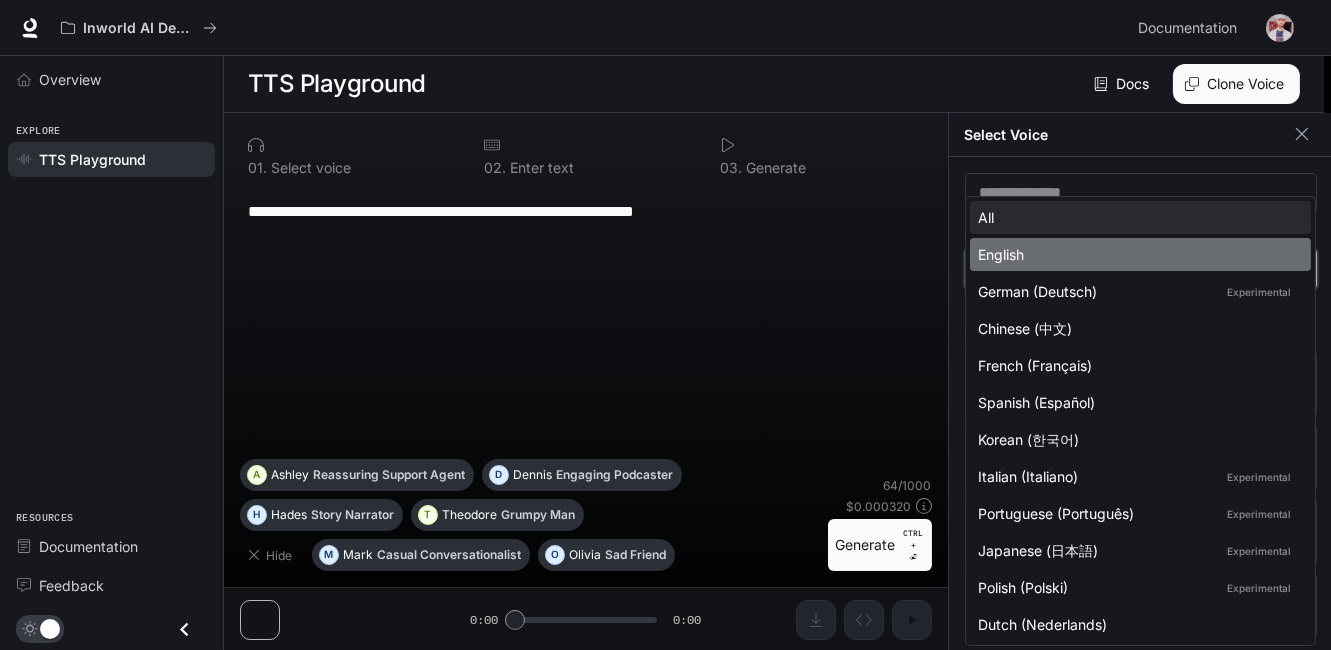 type on "*****" 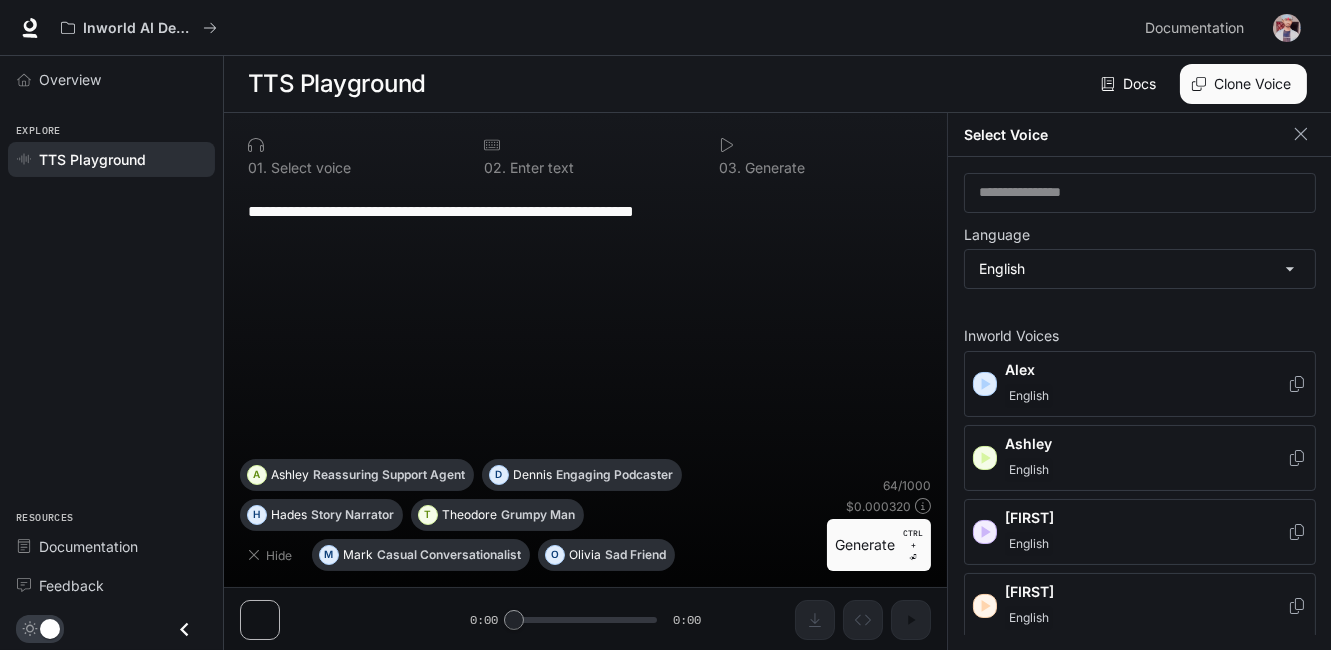 click on "Alex" at bounding box center [1146, 370] 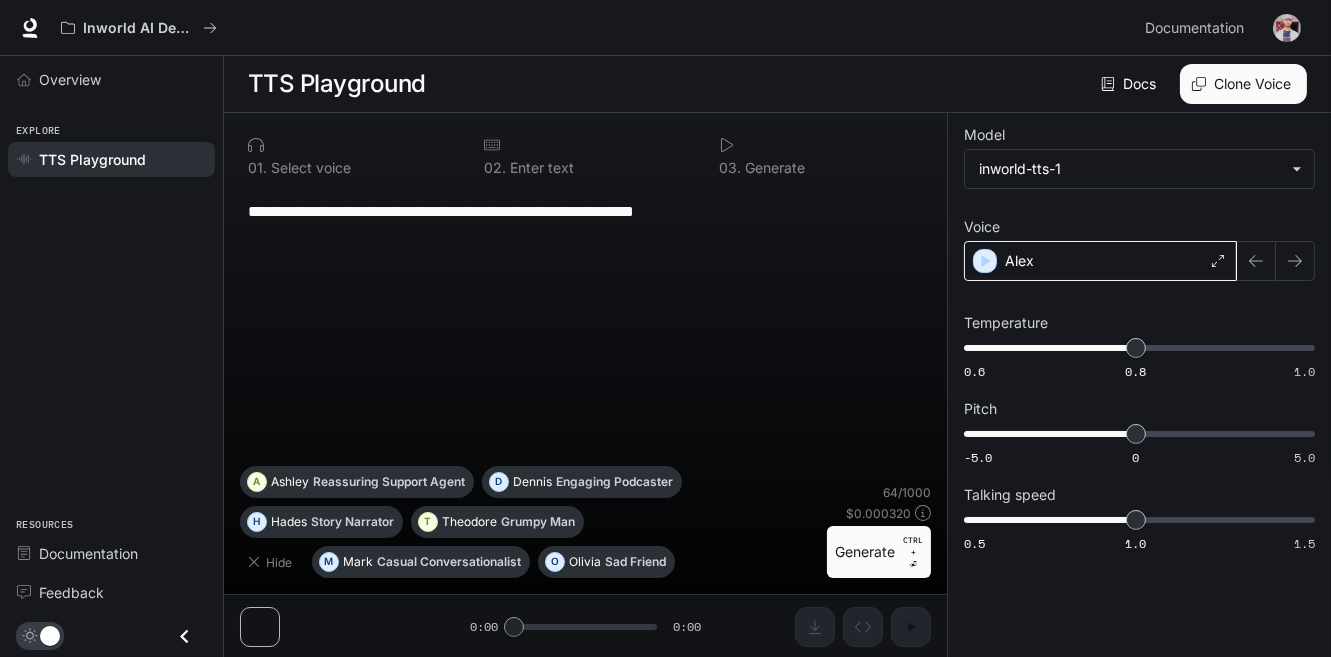 click on "Alex" at bounding box center [1100, 261] 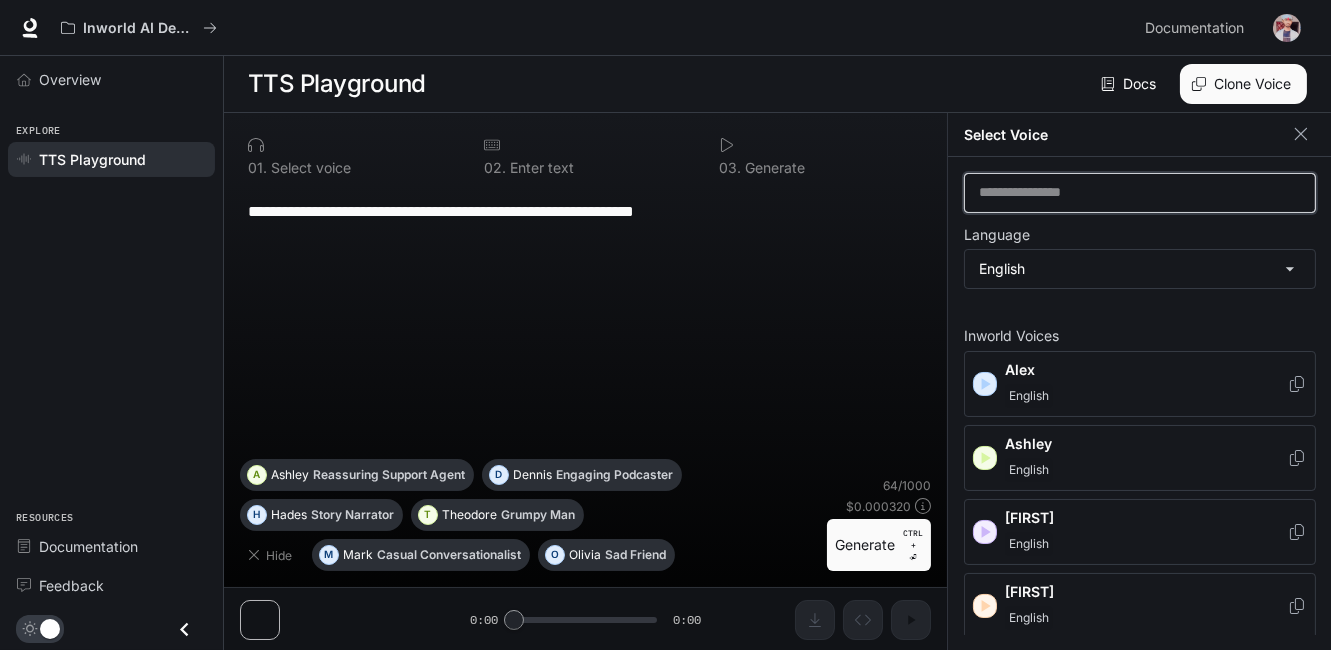 click at bounding box center (1140, 193) 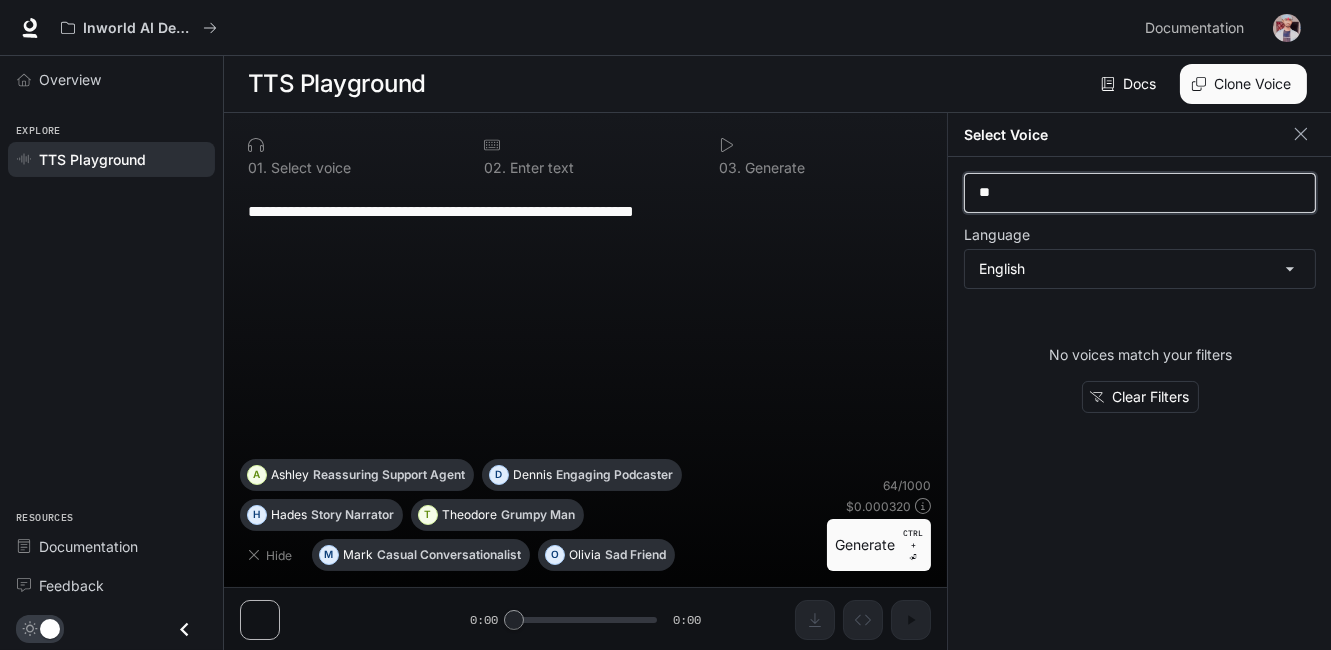 type on "*" 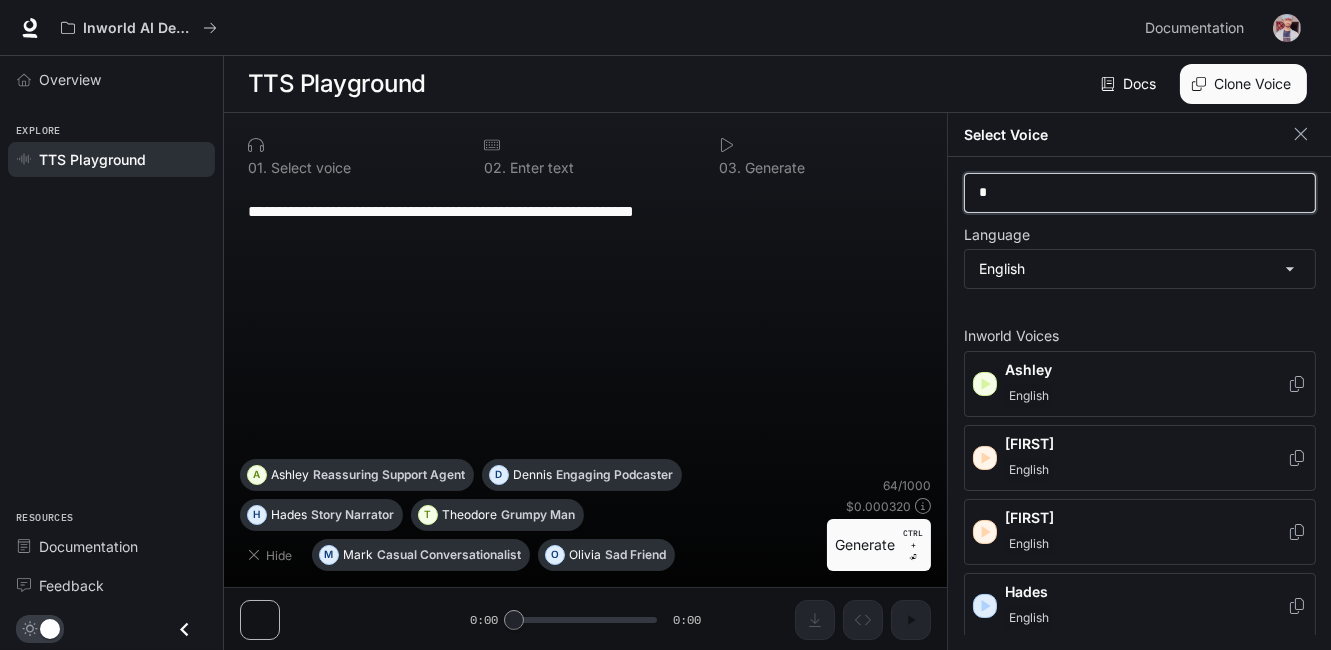 type 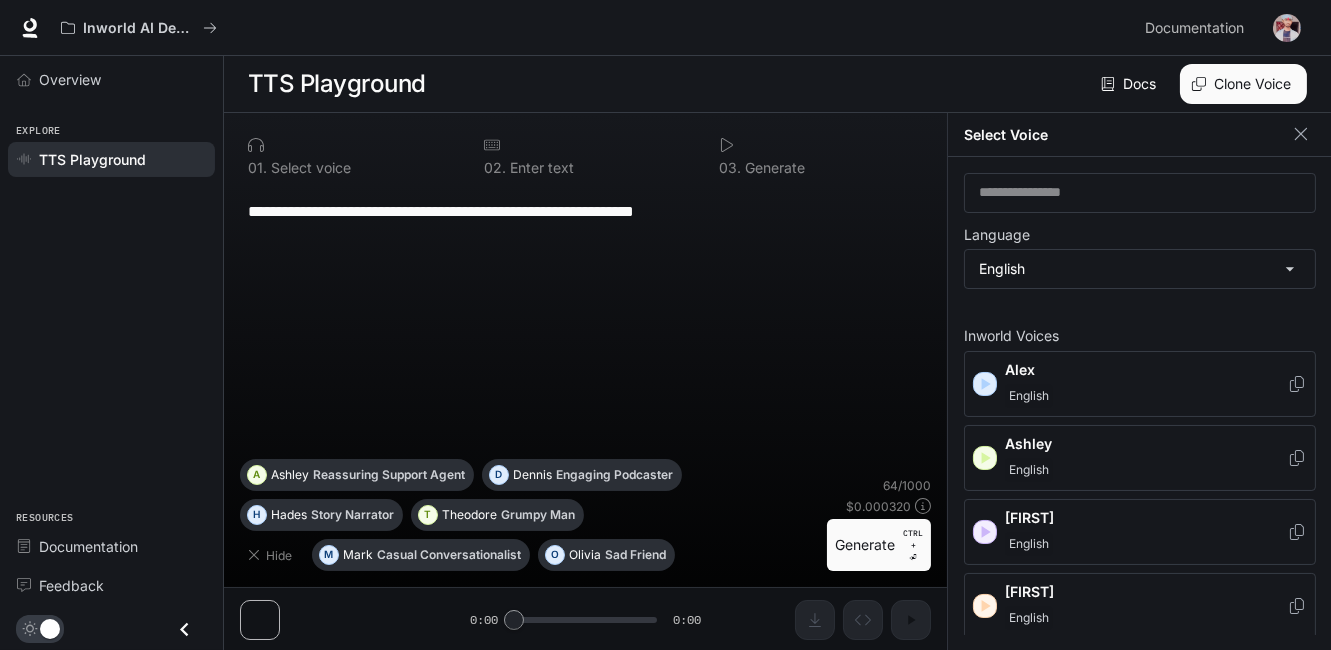 click on "​ Language English ***** ​ Inworld Voices Alex English Ashley English Craig English Deborah English Dennis English Dominus English Edward English Elizabeth English Hades English Julia English Mark English Olivia English Pixie English Priya English Ronald English Sarah English Shaun English Theodore English Timothy English Wendy English" at bounding box center (1140, 404) 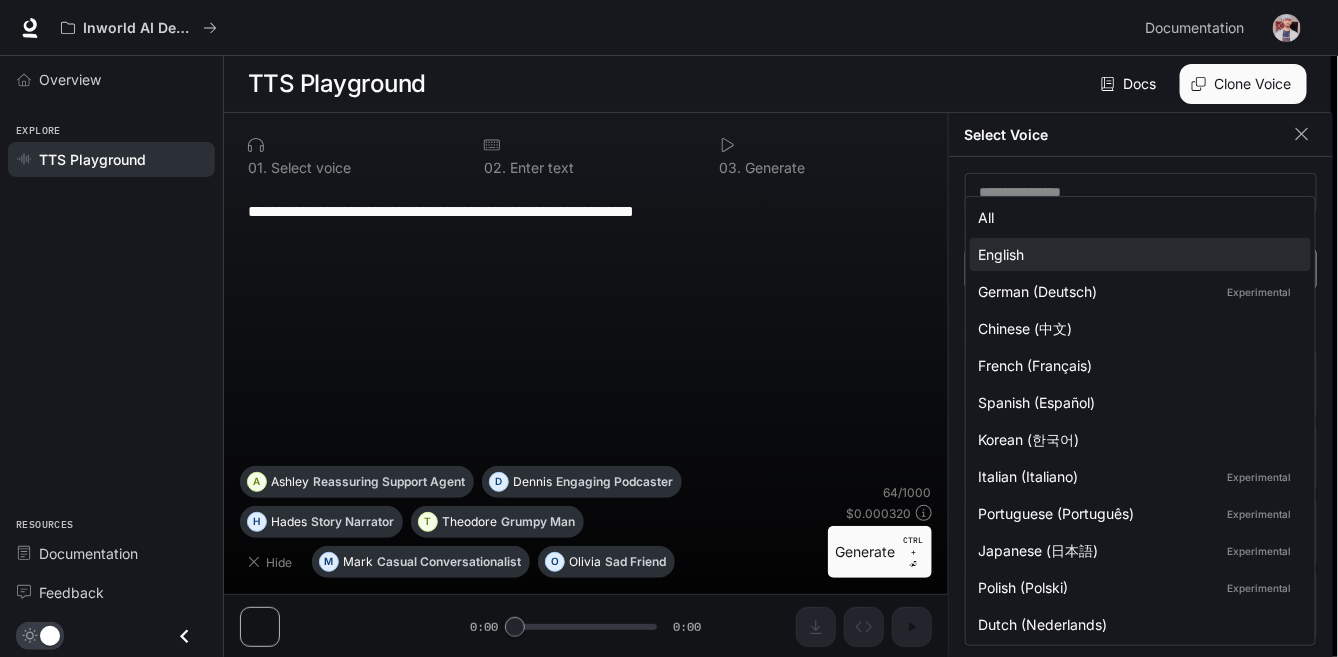 click on "**********" at bounding box center [669, 329] 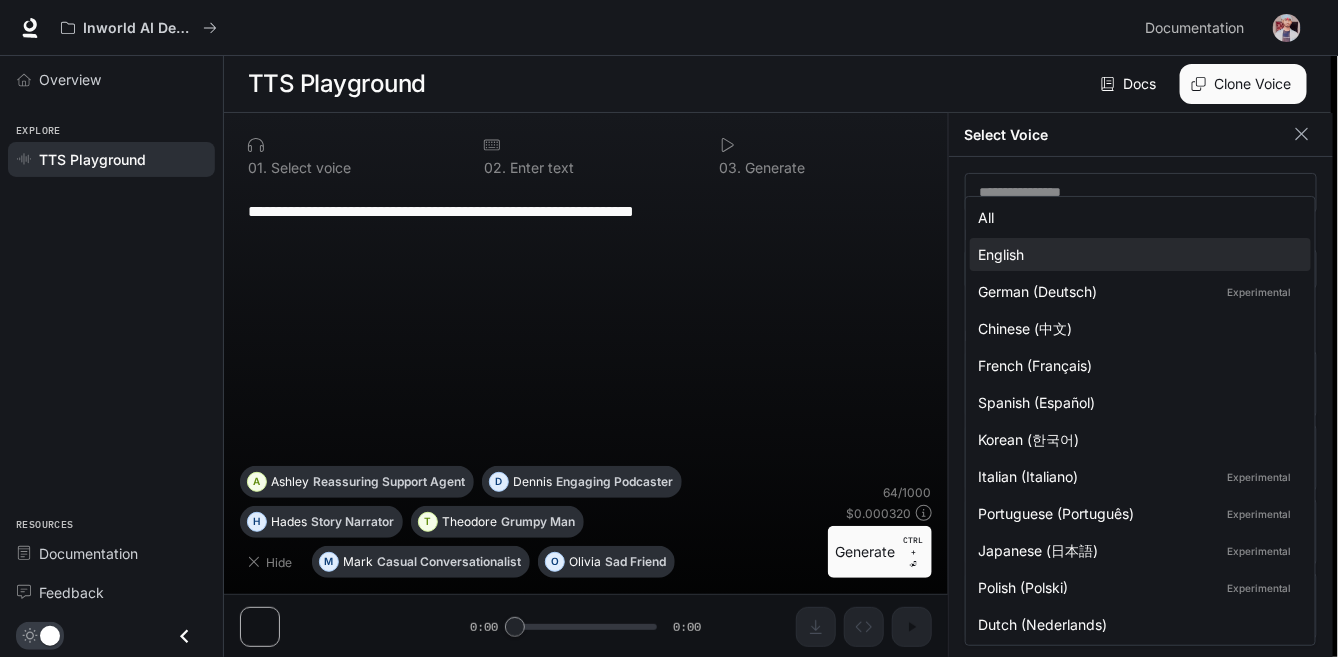 click at bounding box center (669, 328) 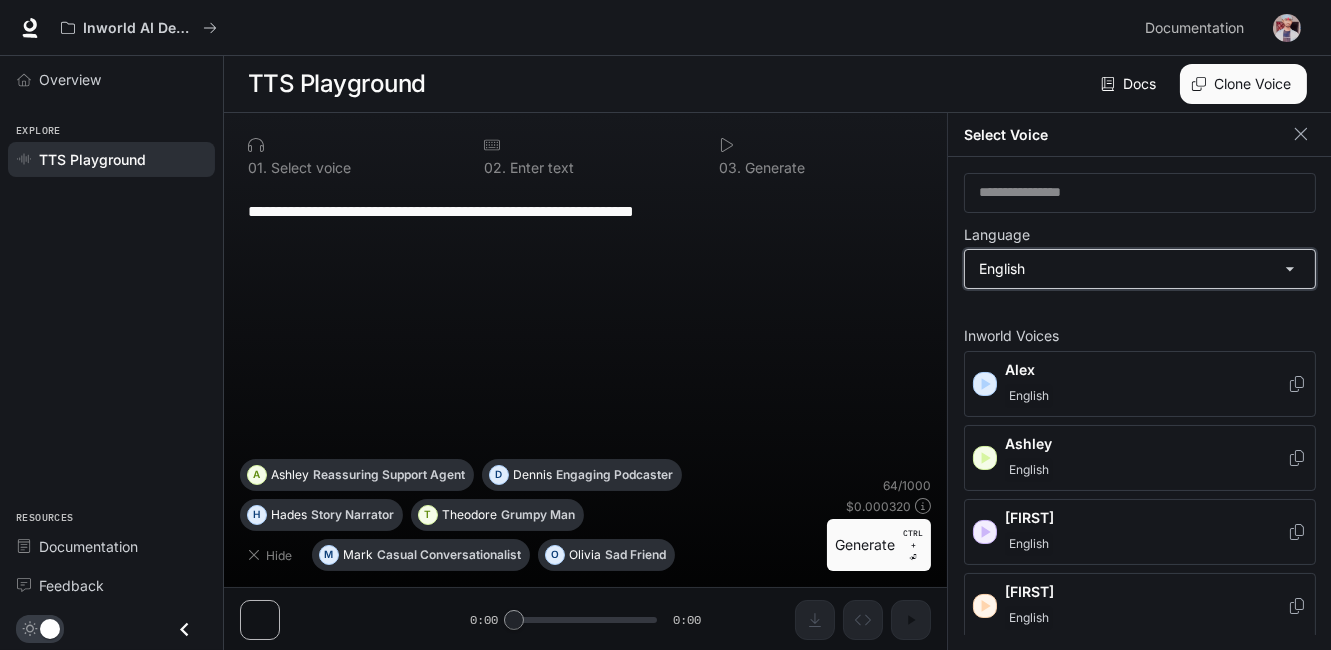 scroll, scrollTop: 8, scrollLeft: 0, axis: vertical 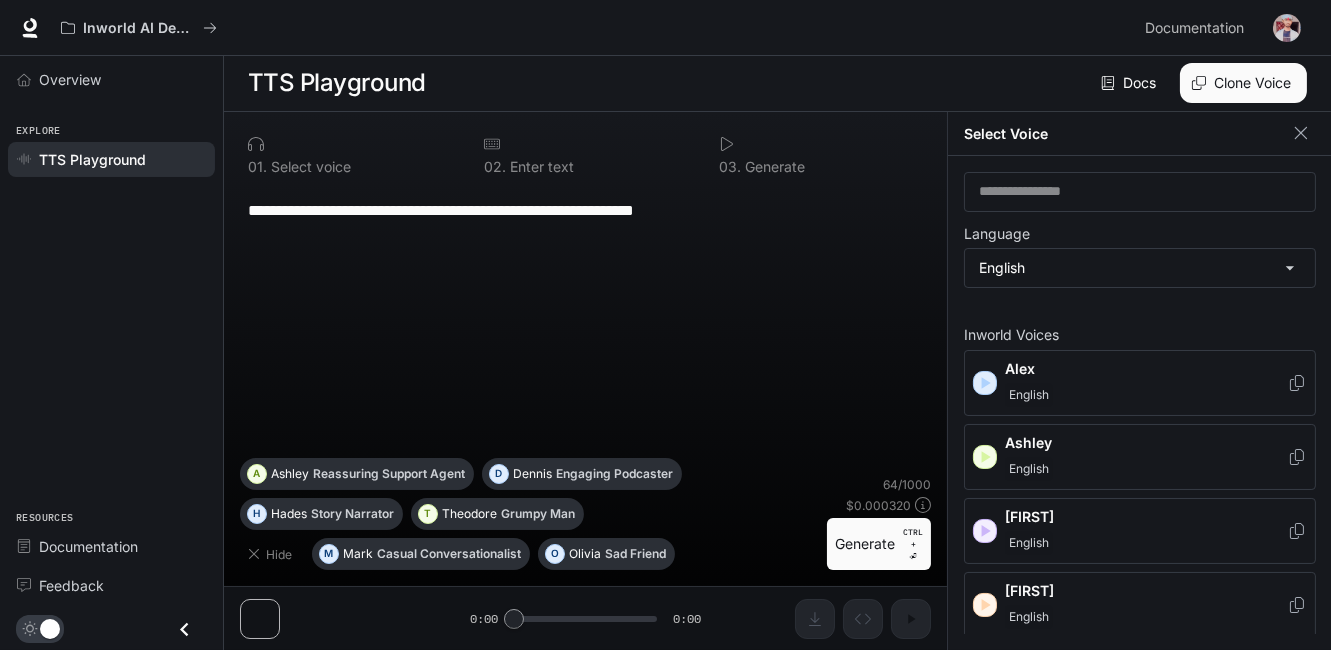 click on "**********" at bounding box center (585, 322) 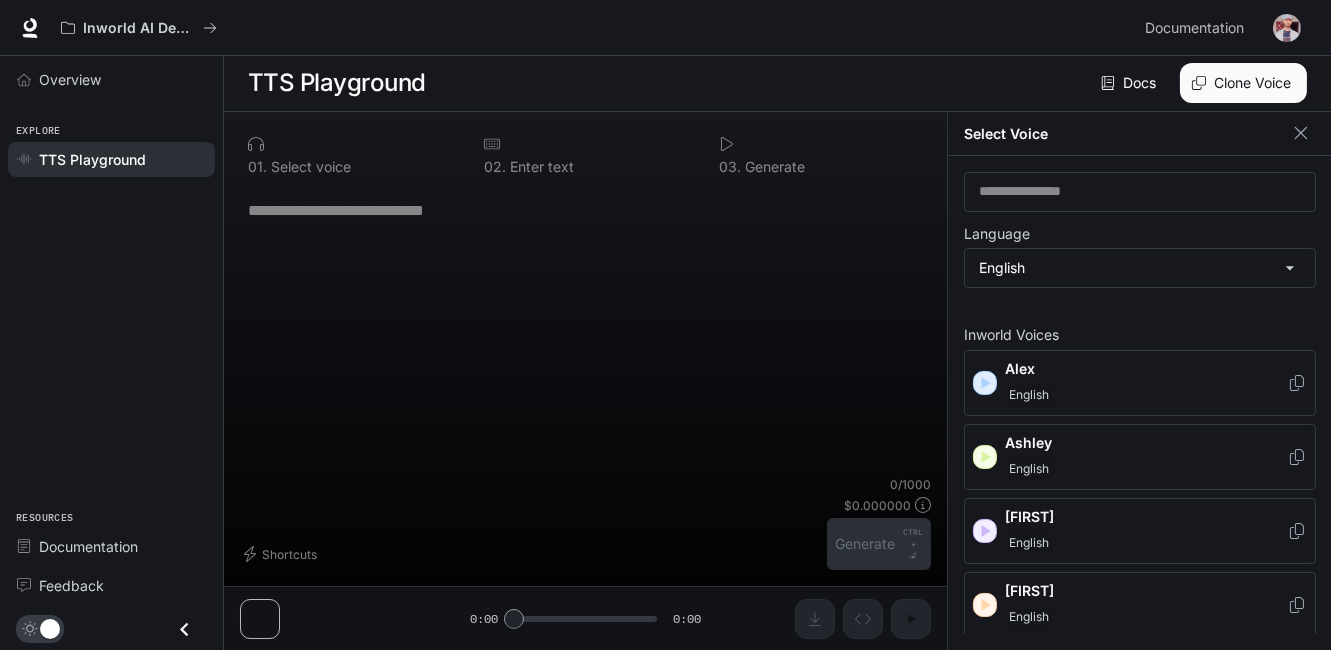 click on "* ​" at bounding box center [585, 331] 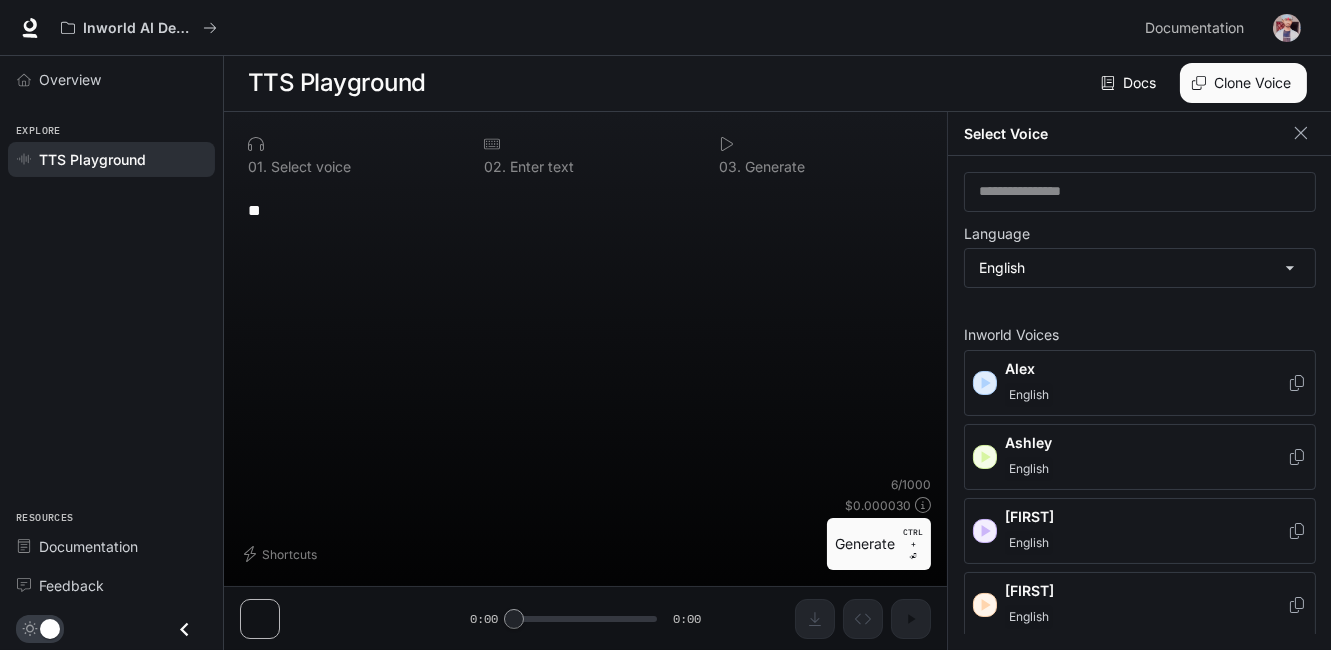 type on "*" 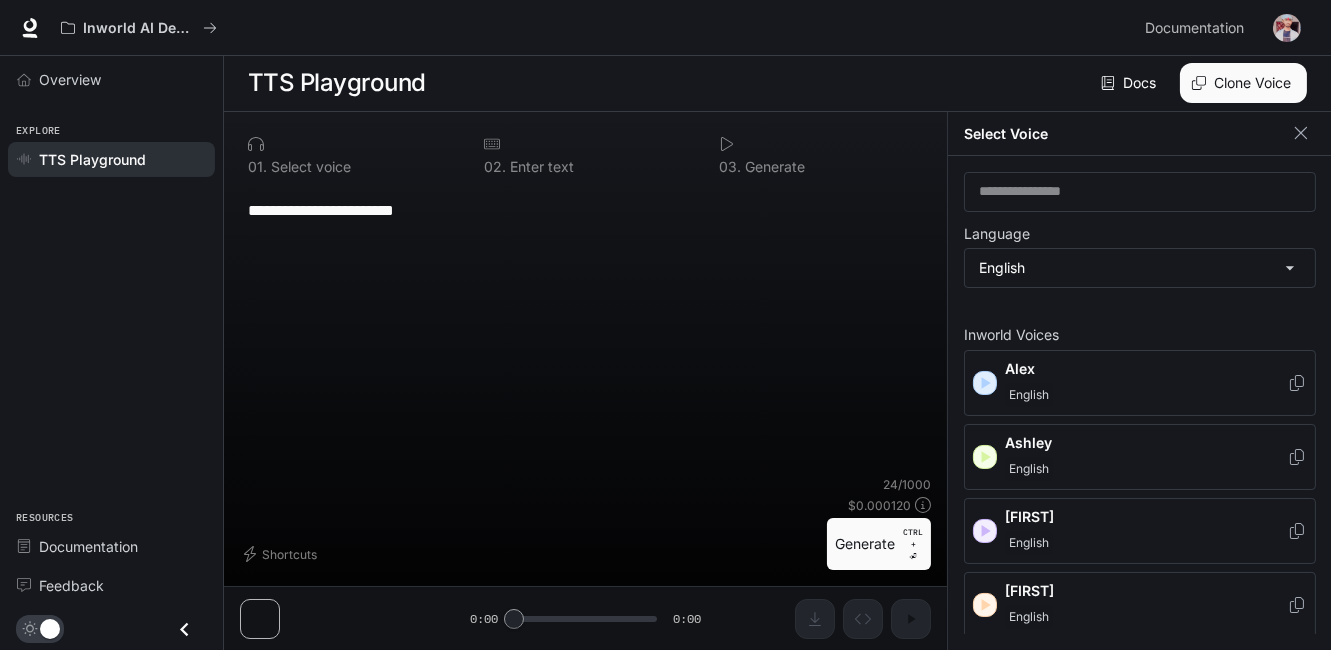 type on "**********" 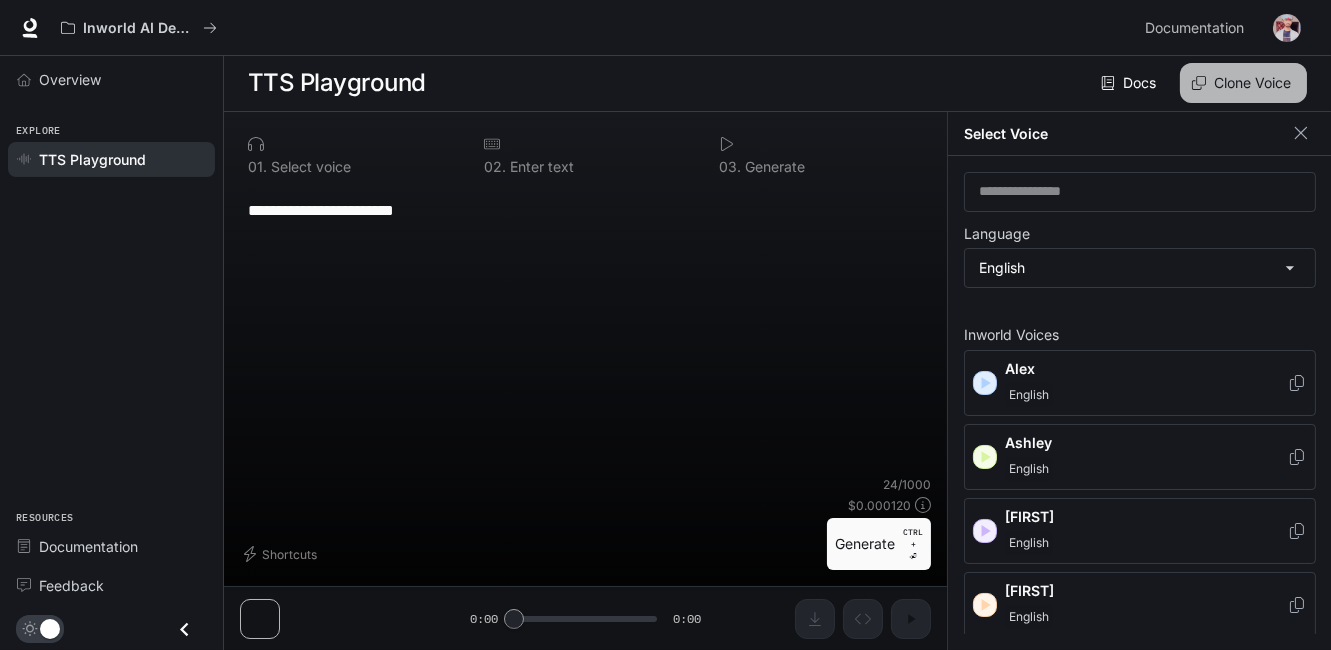 click on "Clone Voice" at bounding box center [1243, 83] 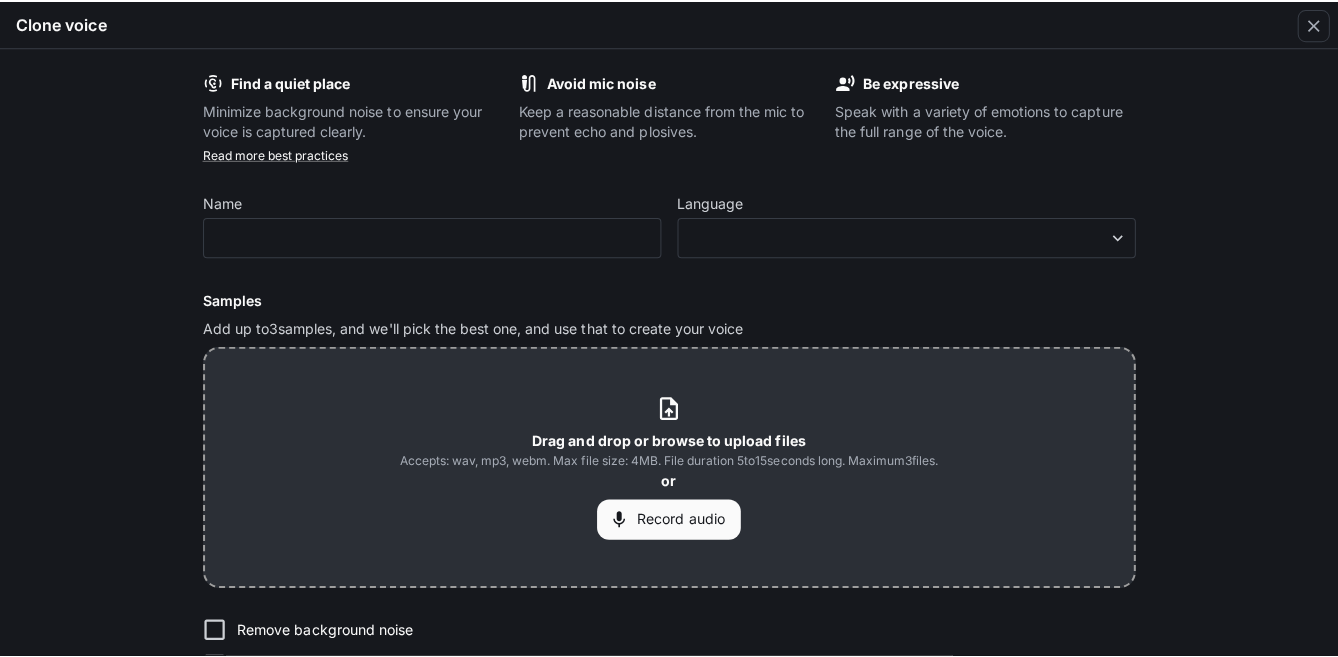 scroll, scrollTop: 0, scrollLeft: 0, axis: both 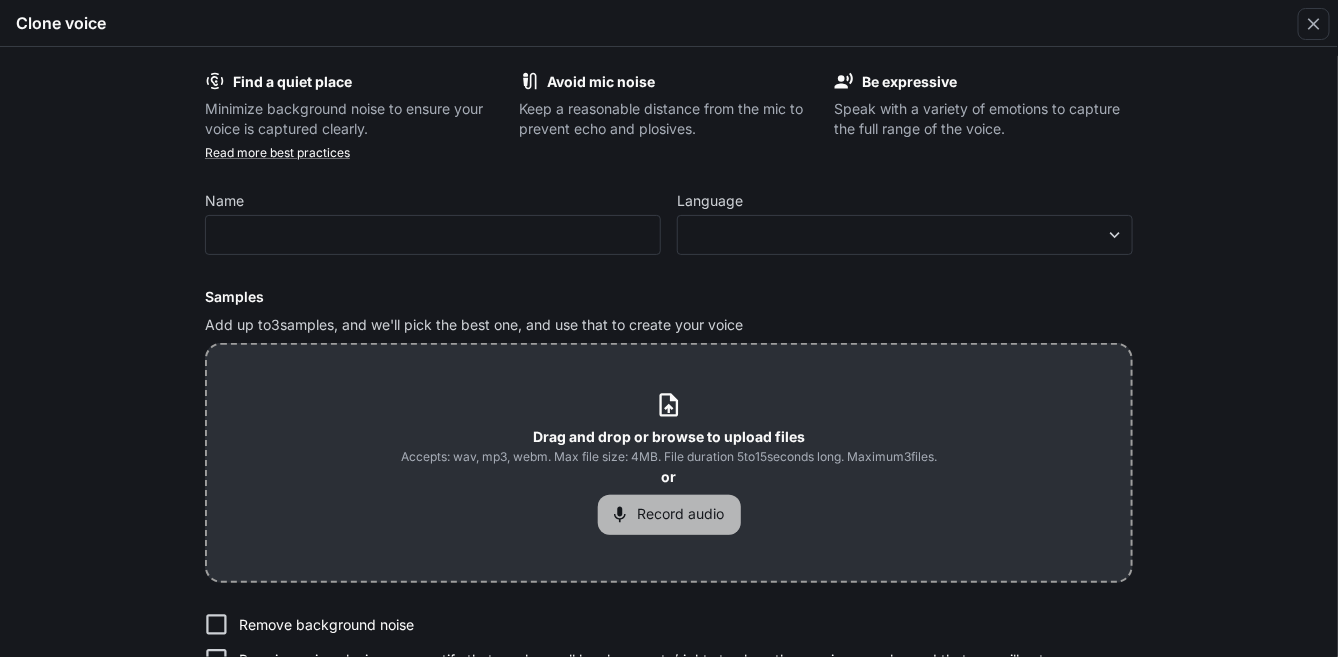 click on "Record audio" at bounding box center [669, 515] 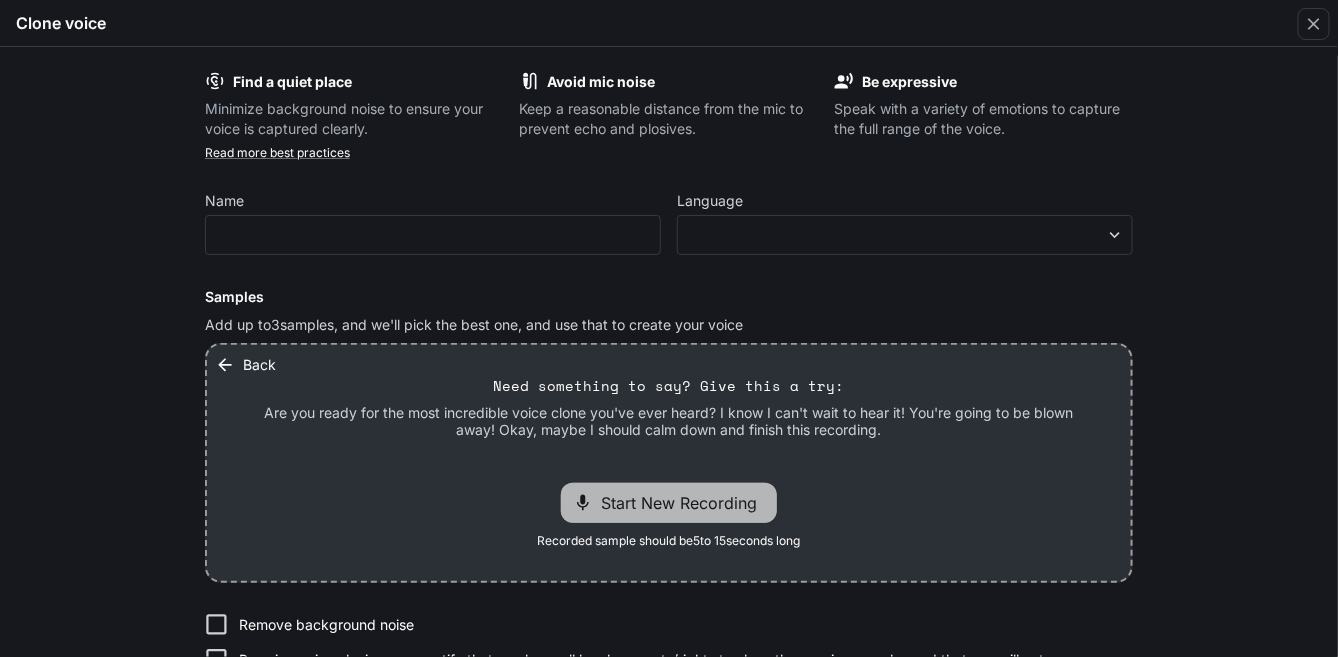 click on "Start New Recording" at bounding box center (669, 503) 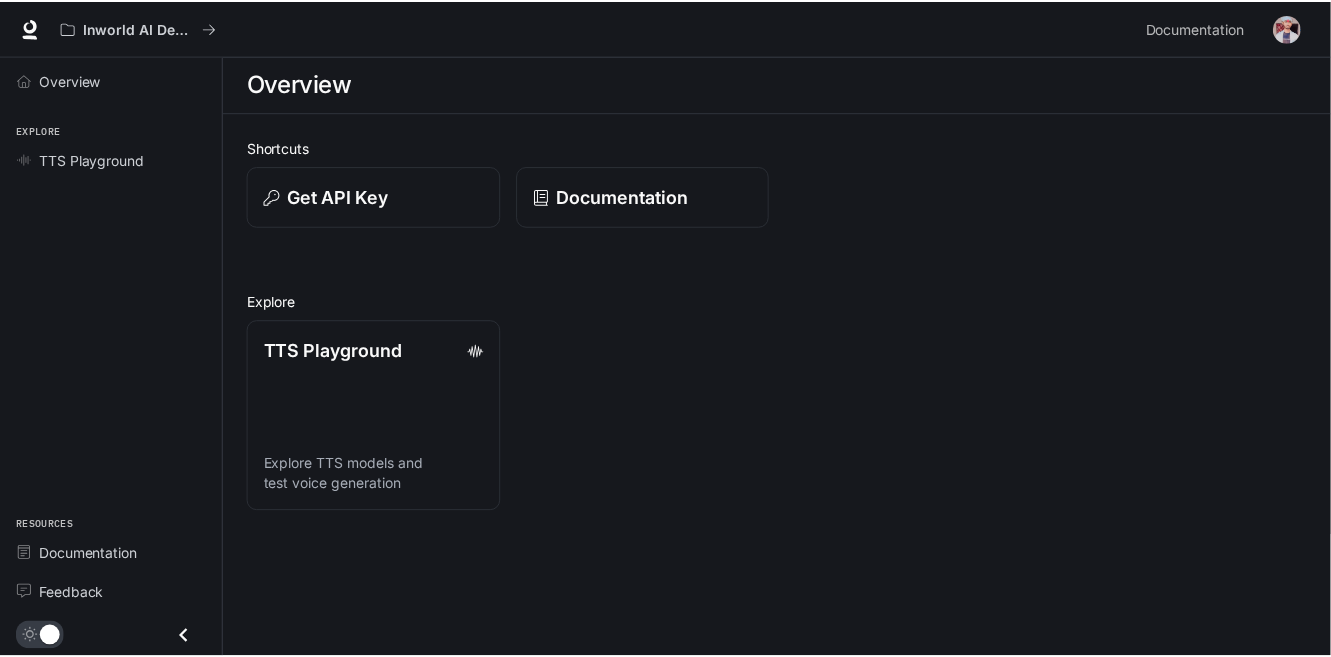 scroll, scrollTop: 0, scrollLeft: 0, axis: both 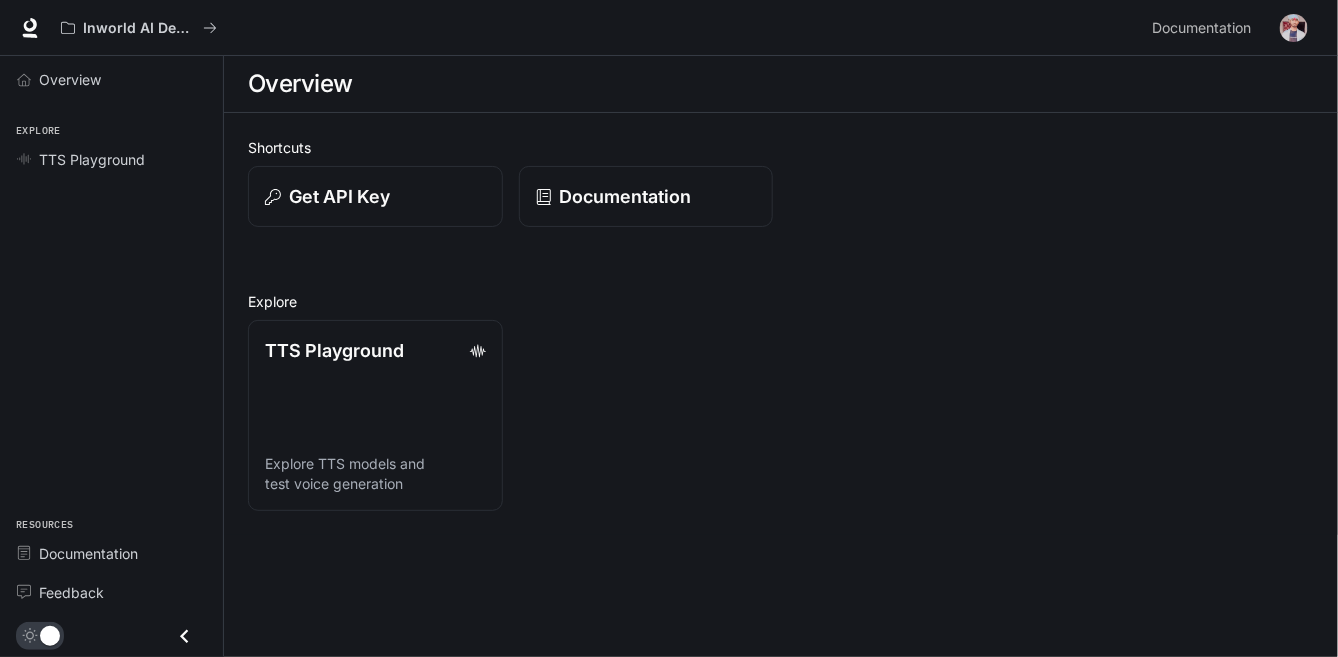 click on "Overview Explore TTS Playground Resources Documentation Feedback" at bounding box center (111, 356) 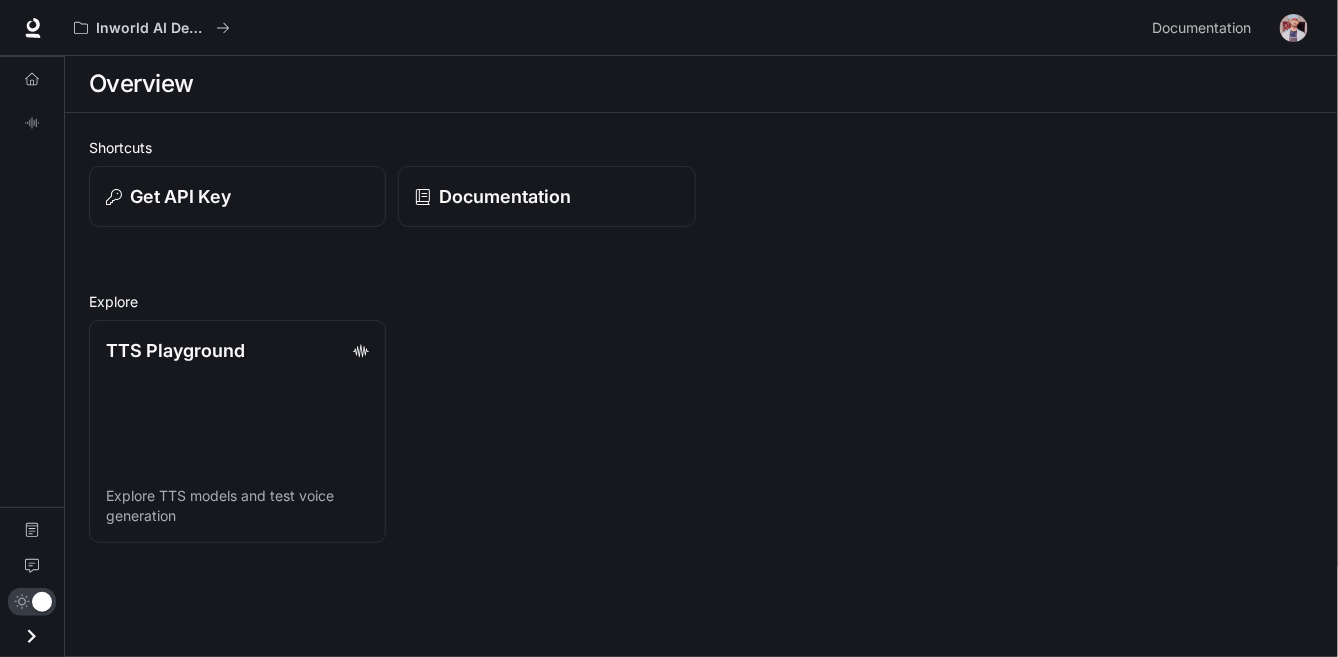 click on "Overview TTS Playground Documentation Feedback" at bounding box center (32, 356) 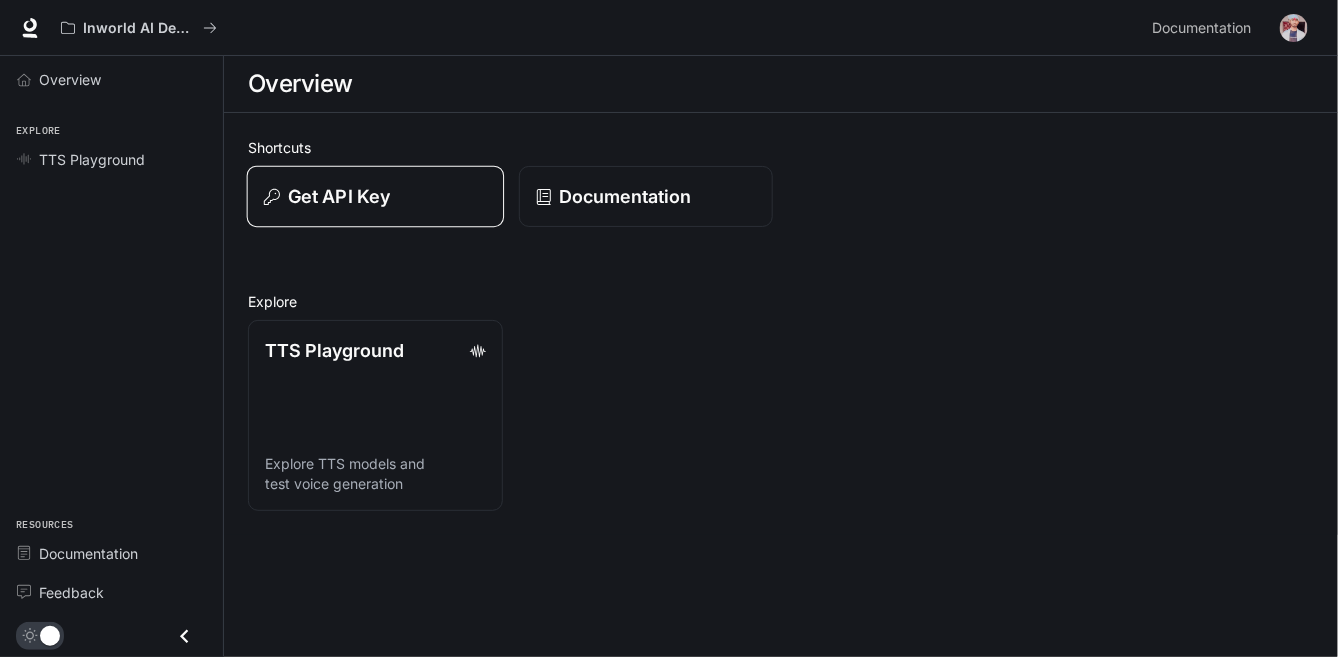 click on "Get API Key" at bounding box center [339, 196] 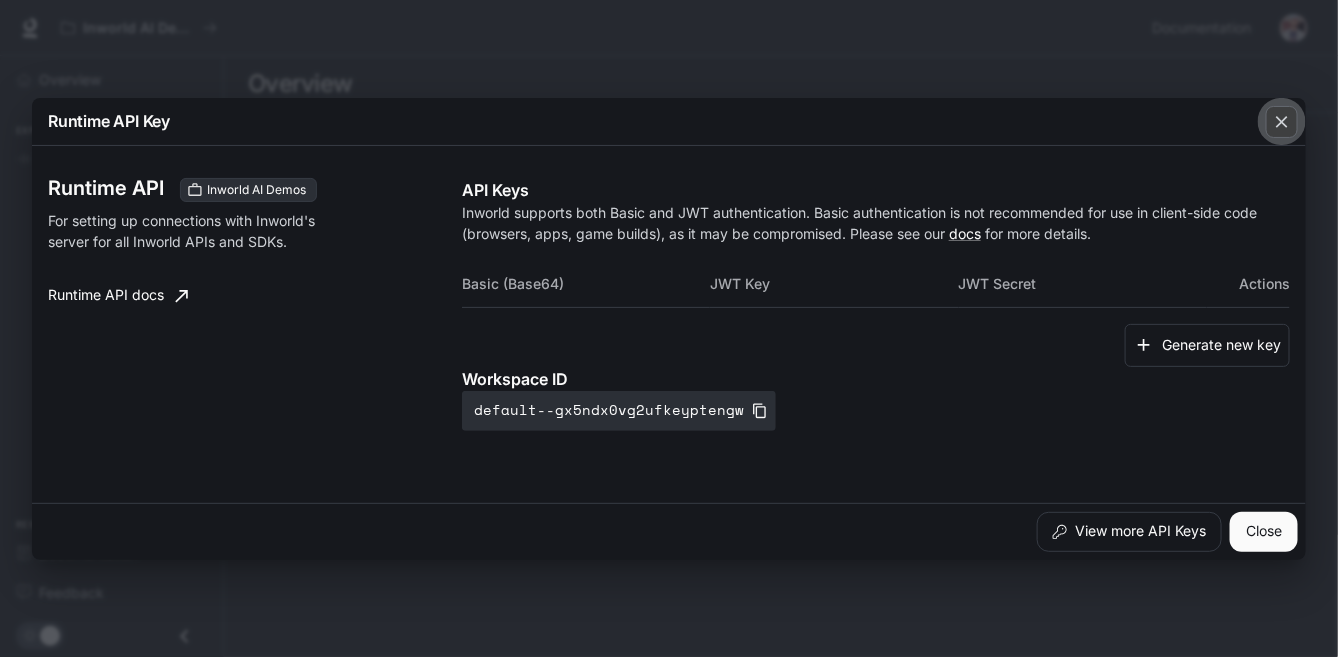 click 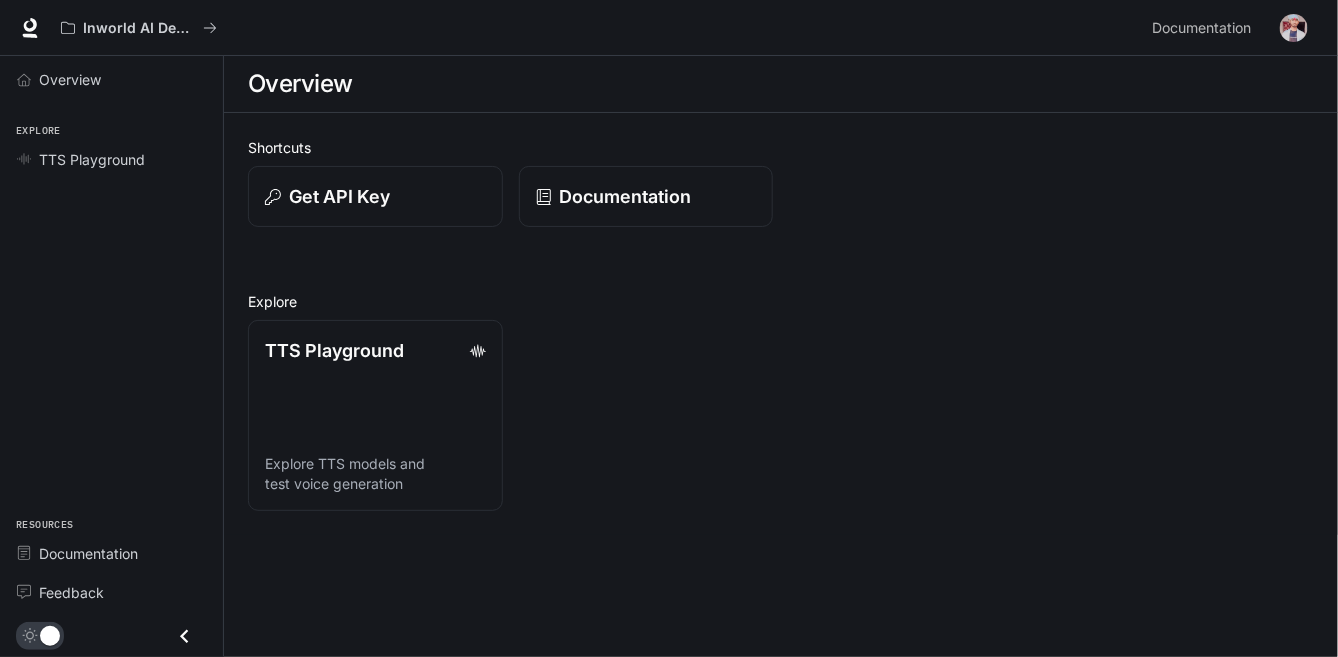 click on "TTS Playground Explore TTS models and test voice generation" at bounding box center [773, 407] 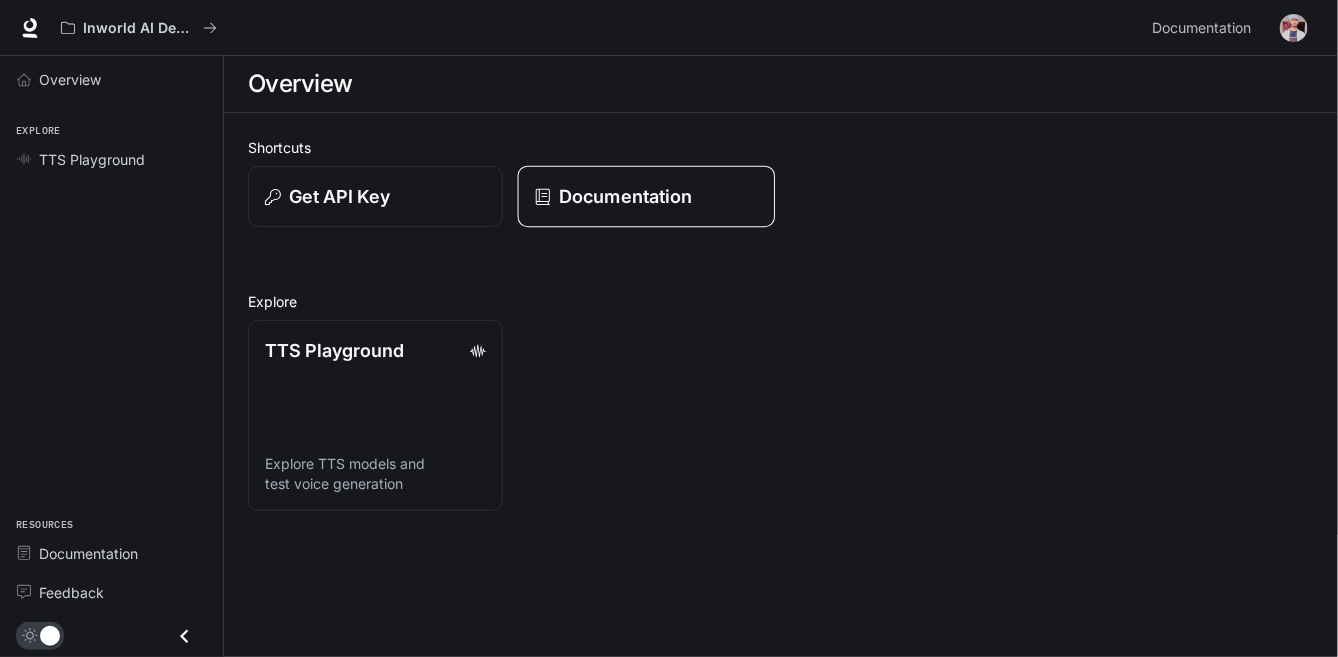 click on "Documentation" at bounding box center [625, 196] 